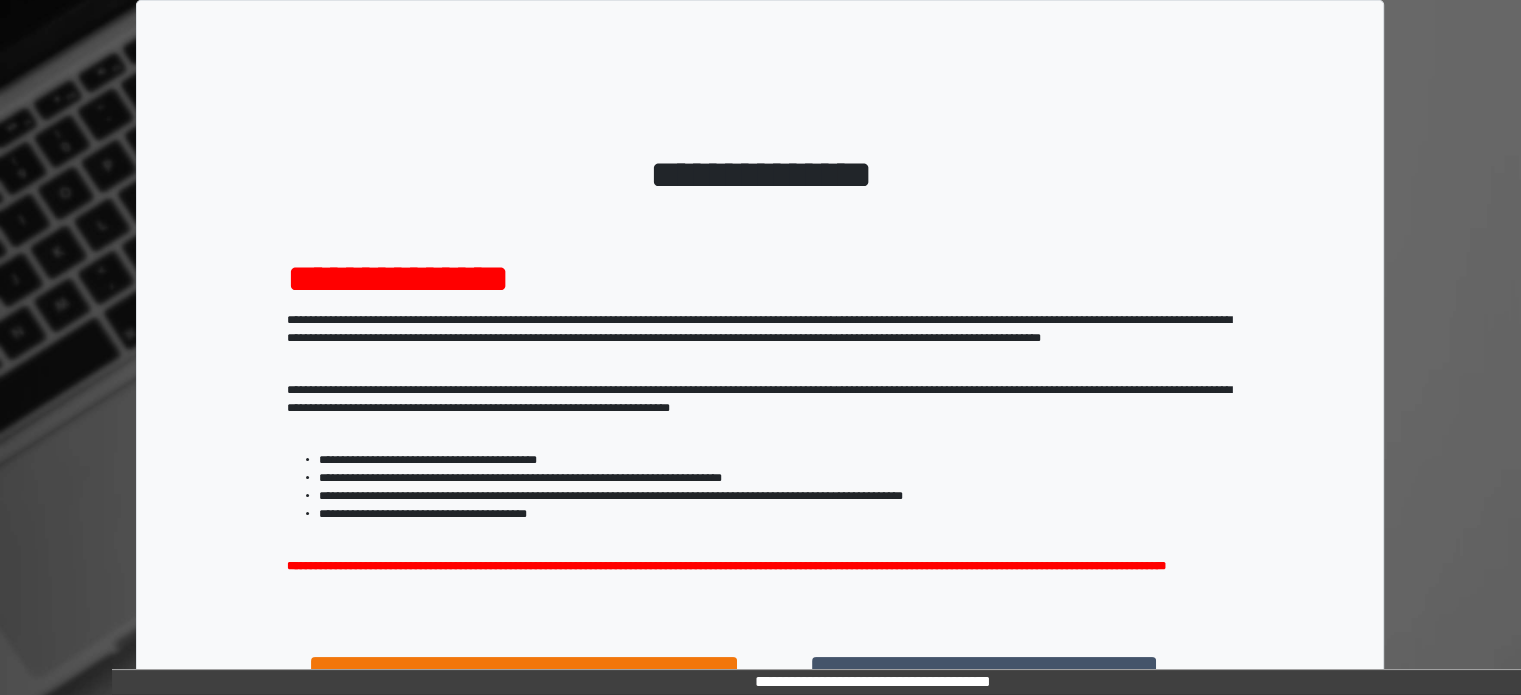 scroll, scrollTop: 214, scrollLeft: 0, axis: vertical 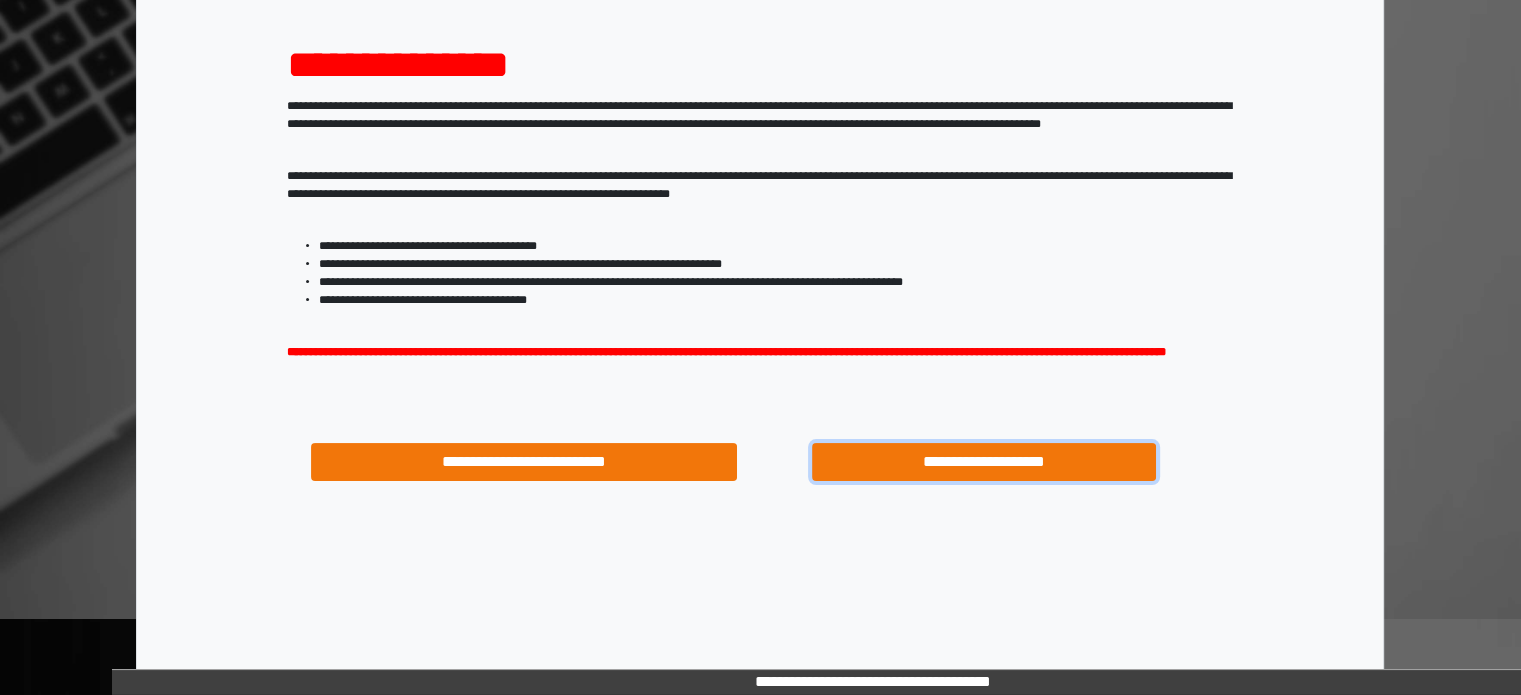click on "**********" at bounding box center (984, 462) 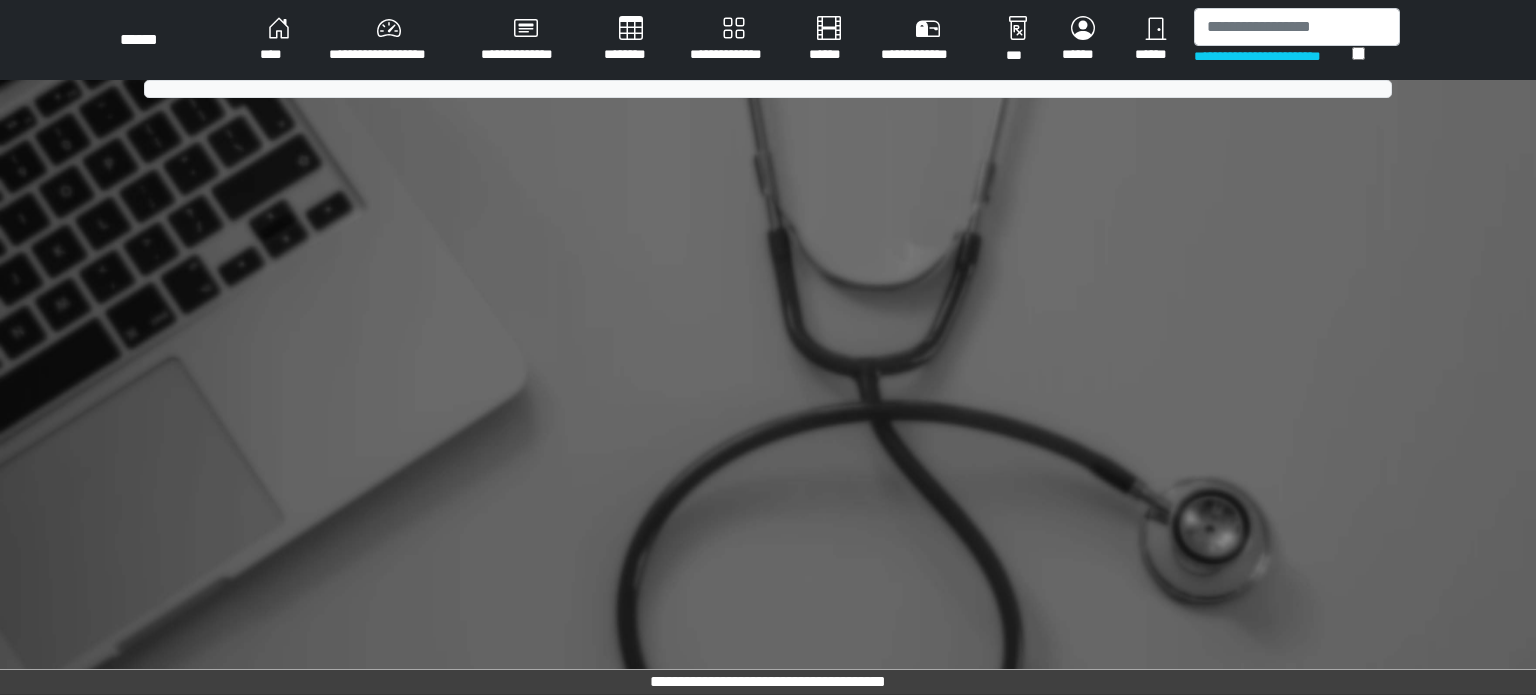 click on "**********" at bounding box center (768, 347) 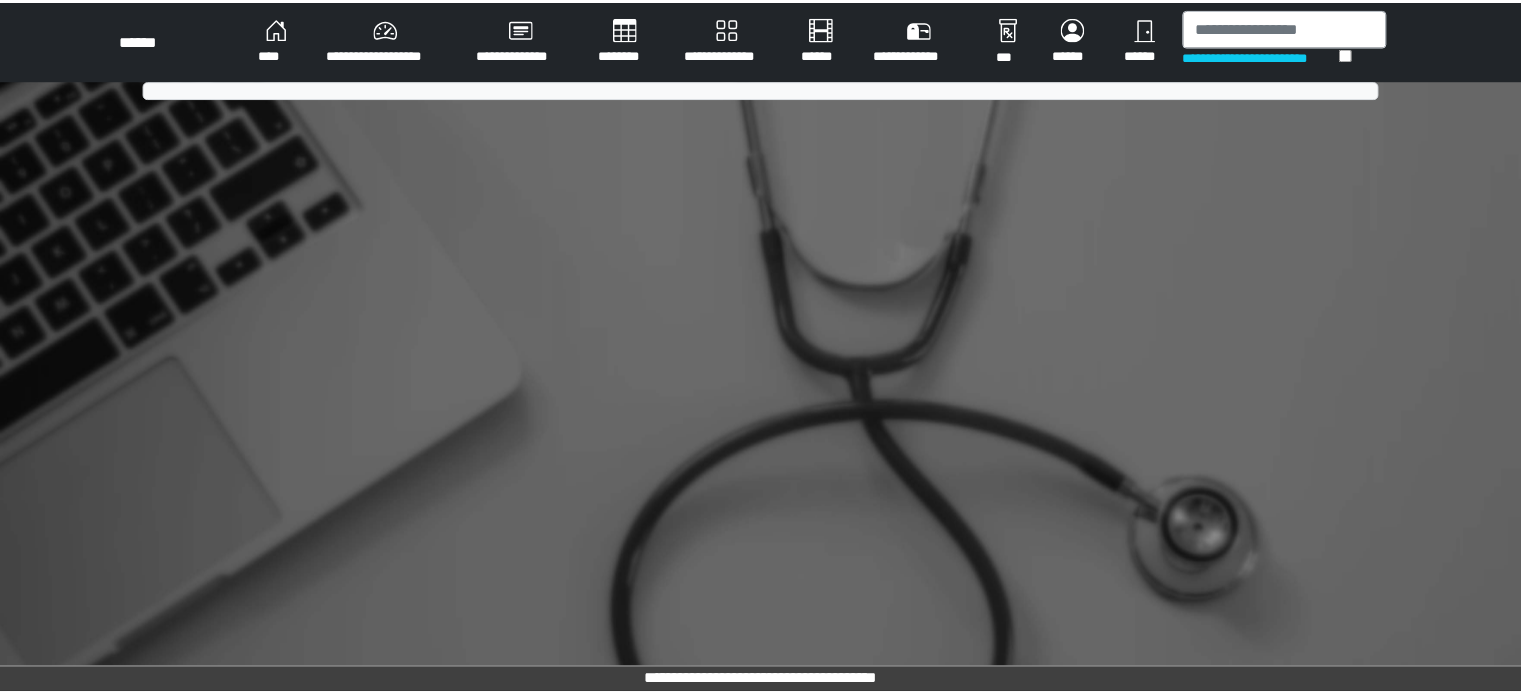 scroll, scrollTop: 0, scrollLeft: 0, axis: both 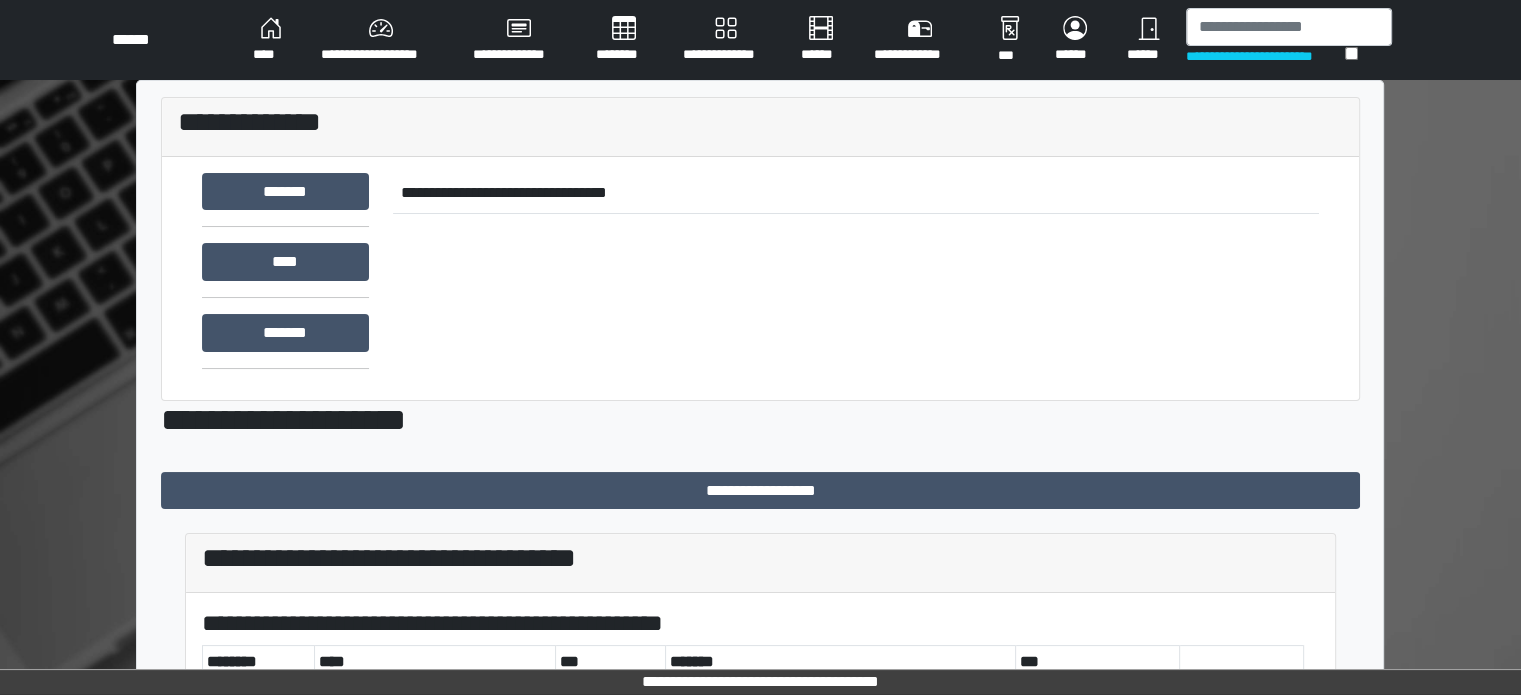 click on "**********" at bounding box center [726, 40] 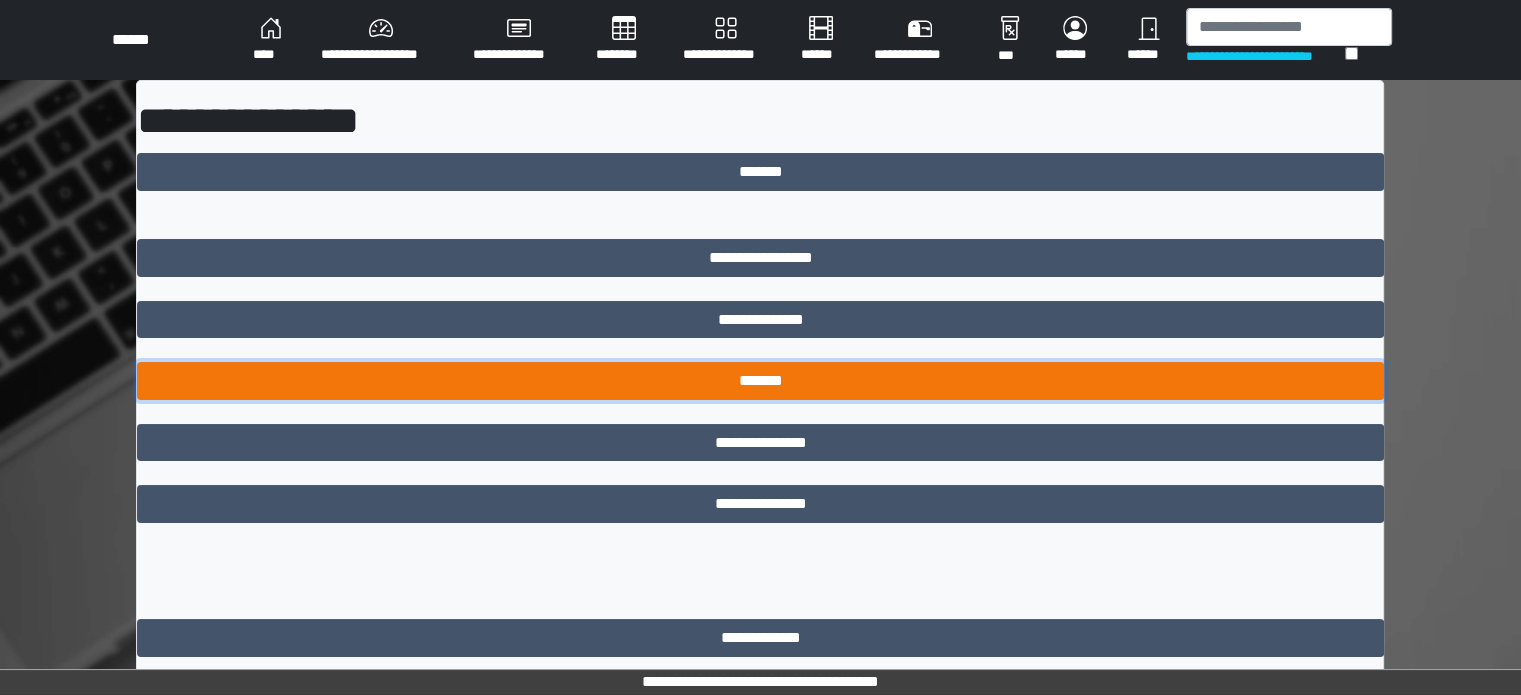 click on "*******" at bounding box center [760, 381] 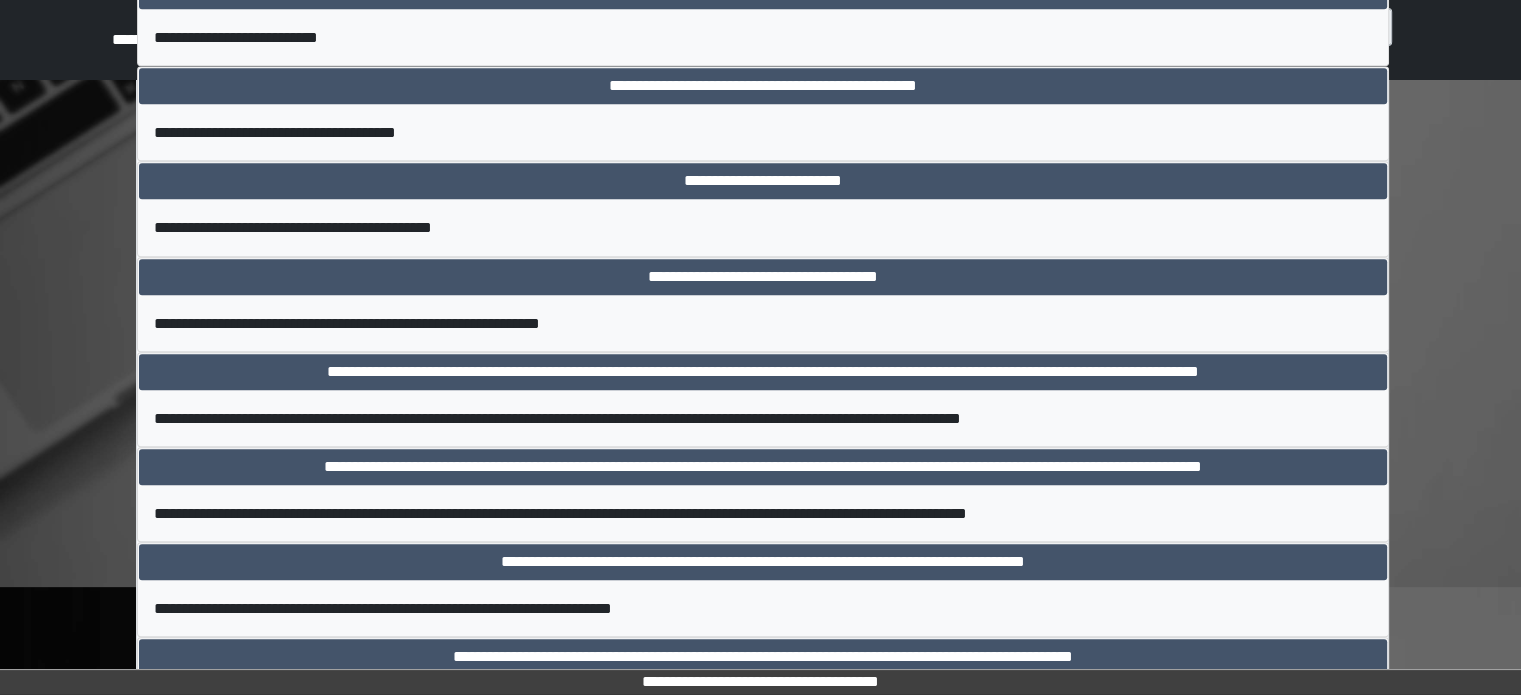 scroll, scrollTop: 9000, scrollLeft: 0, axis: vertical 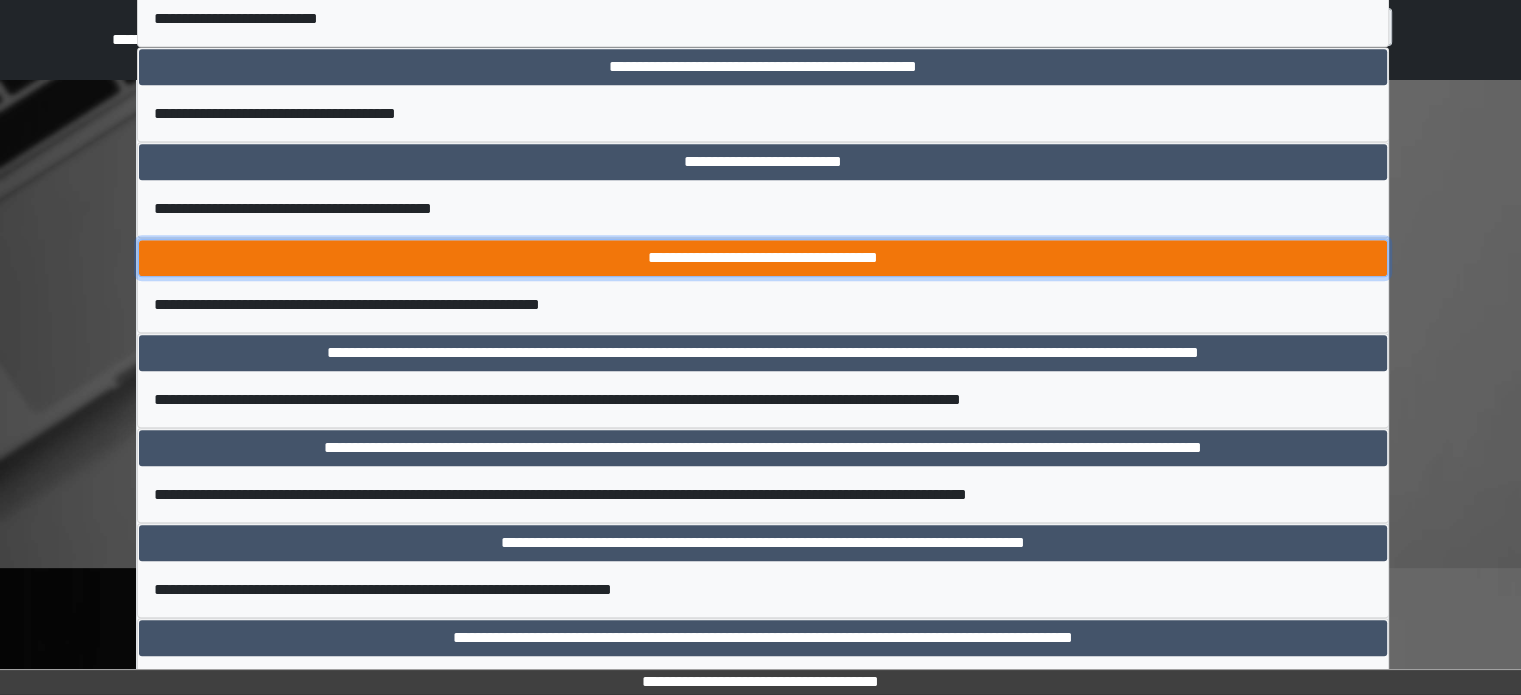 click on "**********" at bounding box center (762, 258) 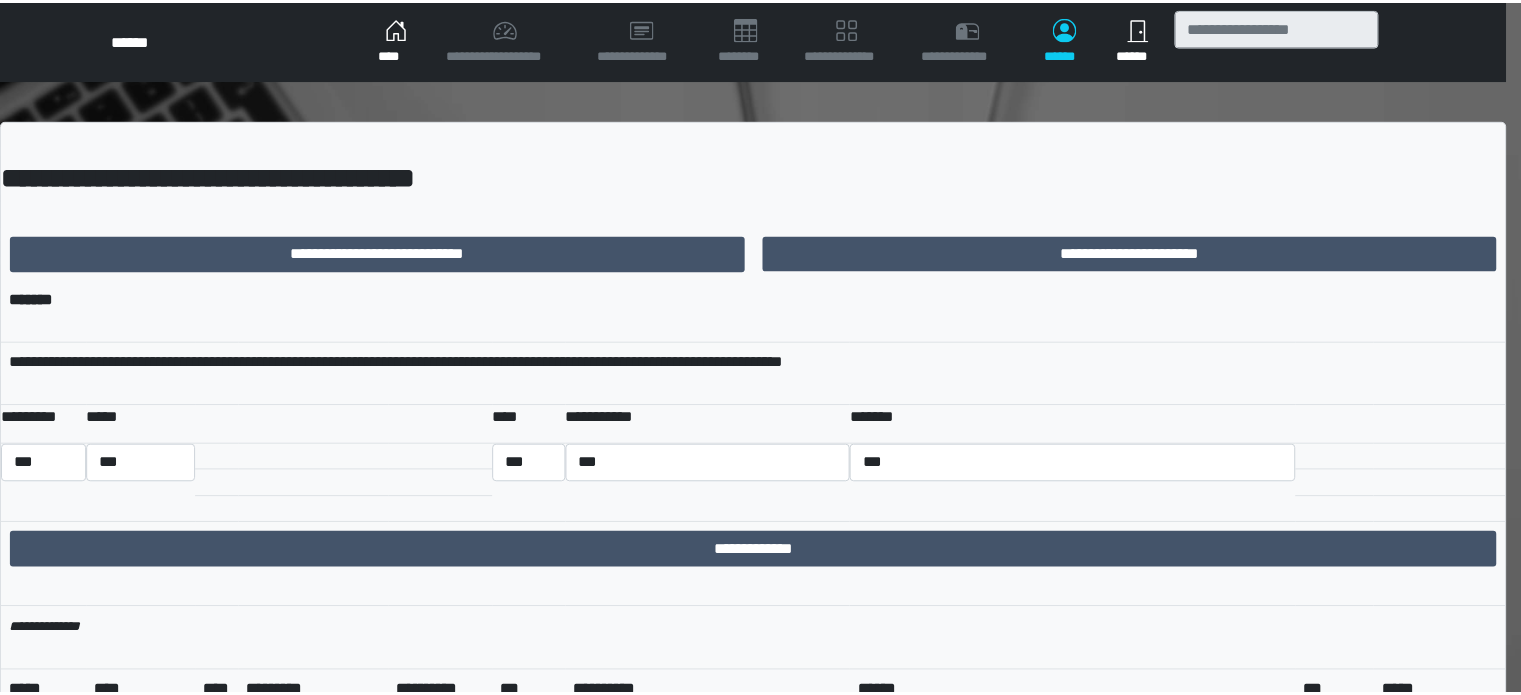scroll, scrollTop: 0, scrollLeft: 0, axis: both 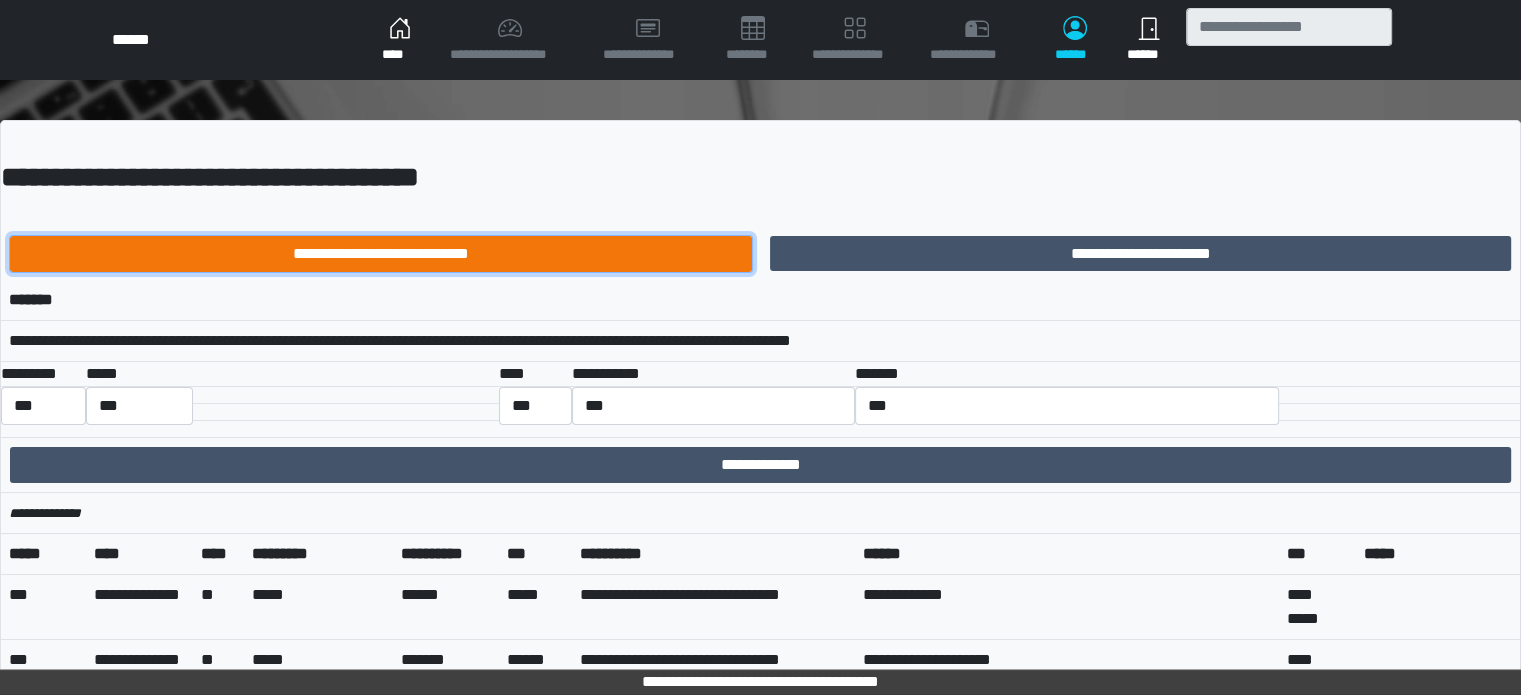click on "**********" at bounding box center (381, 254) 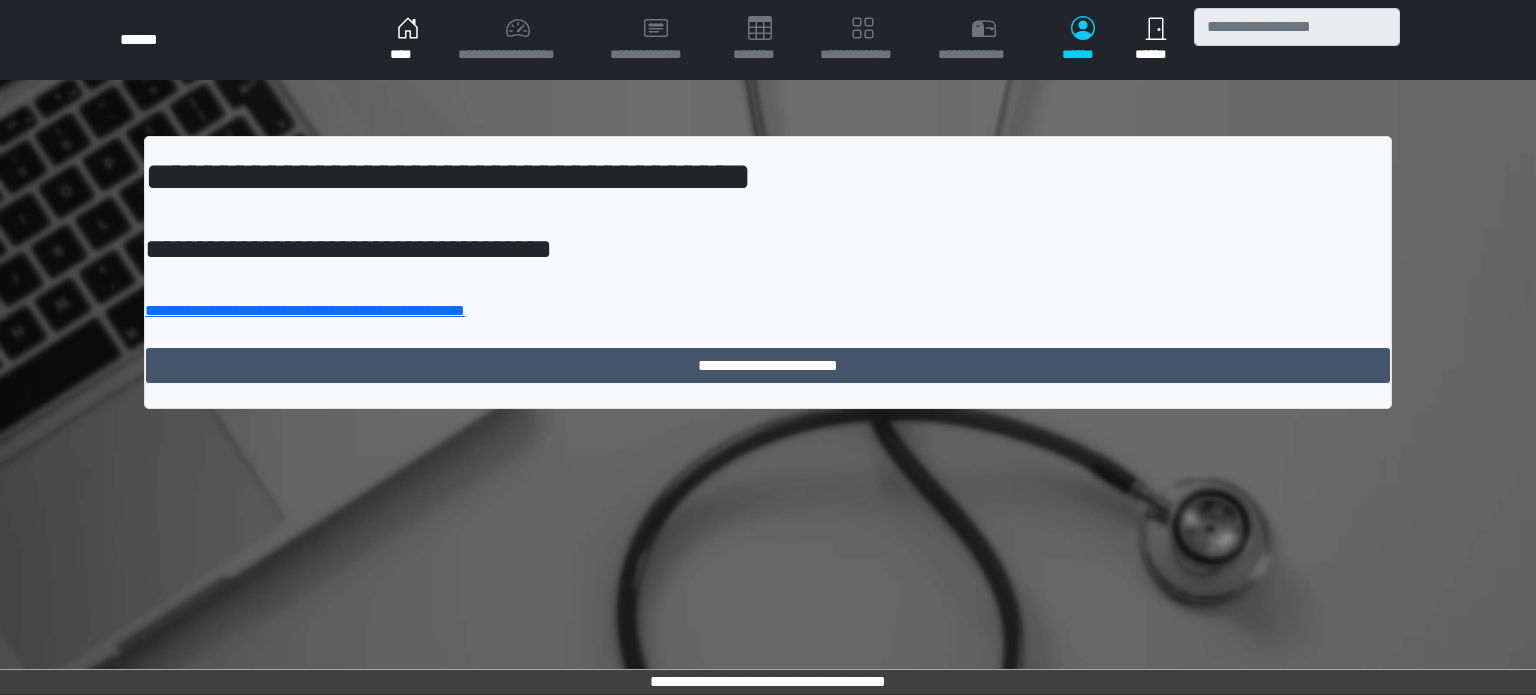 scroll, scrollTop: 0, scrollLeft: 0, axis: both 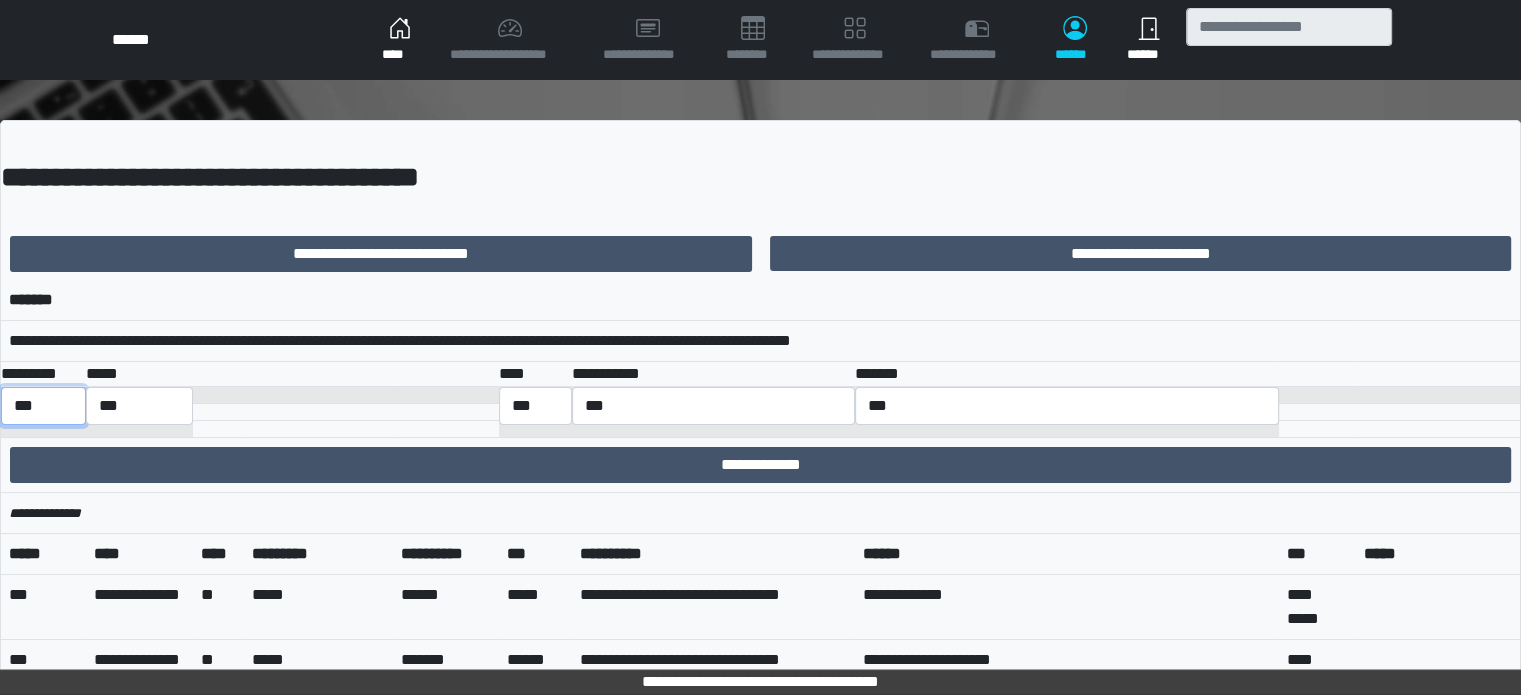 click on "*** *** ******** *** ******** ***** ***" at bounding box center (43, 406) 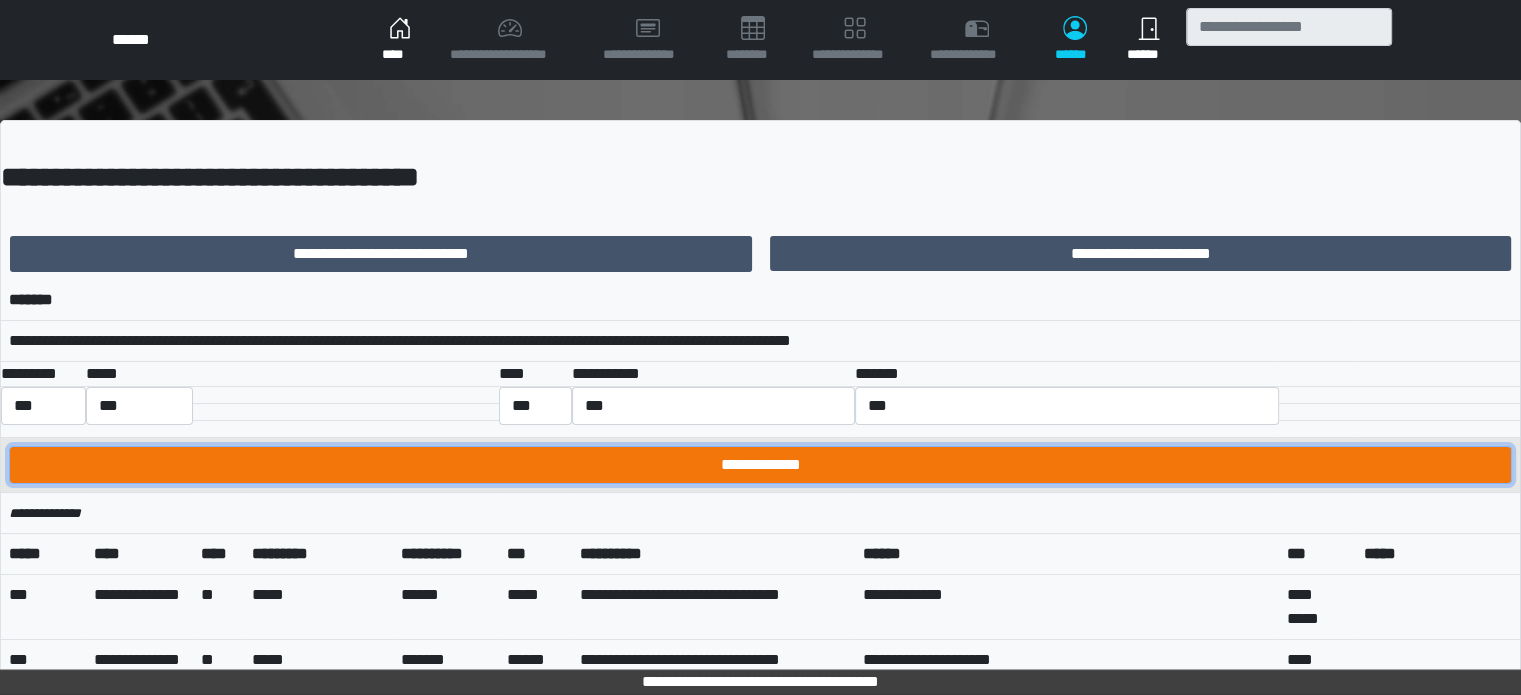 click on "**********" at bounding box center (760, 465) 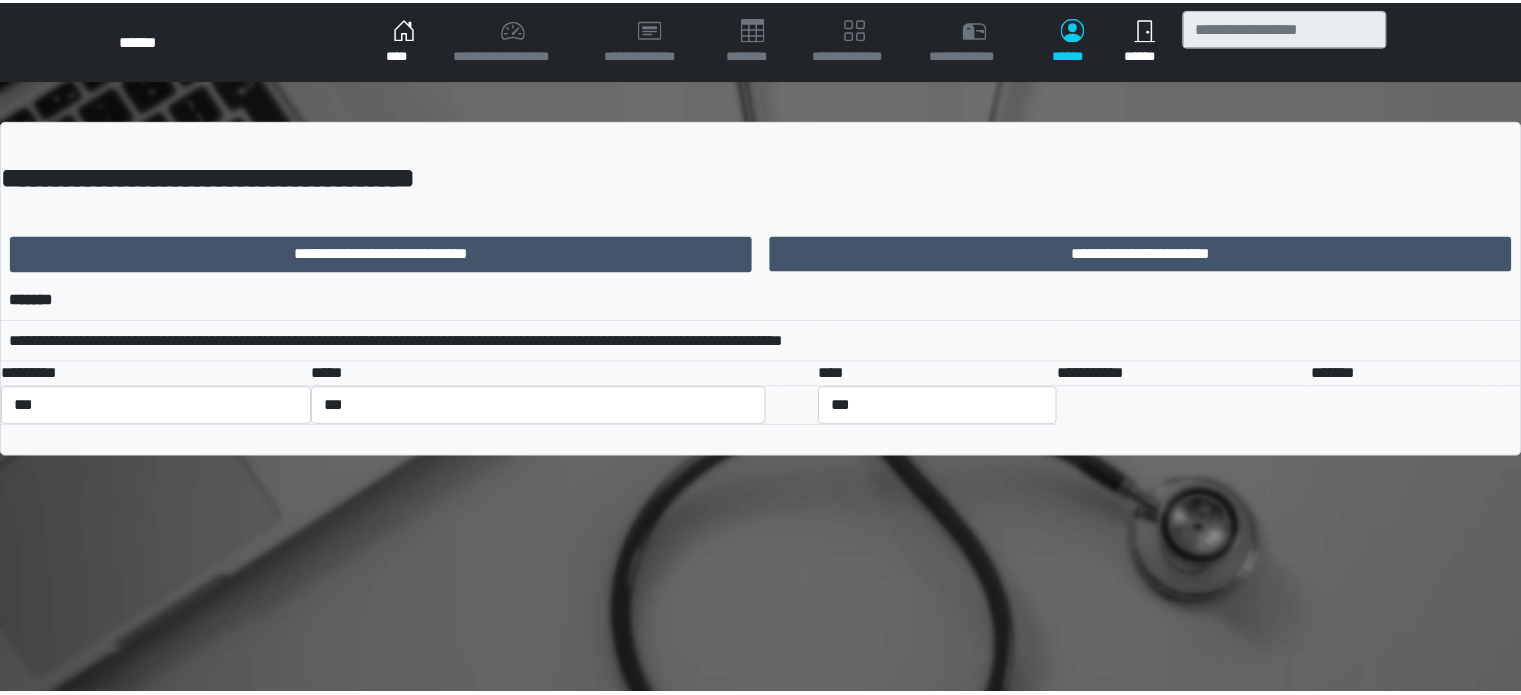 scroll, scrollTop: 0, scrollLeft: 0, axis: both 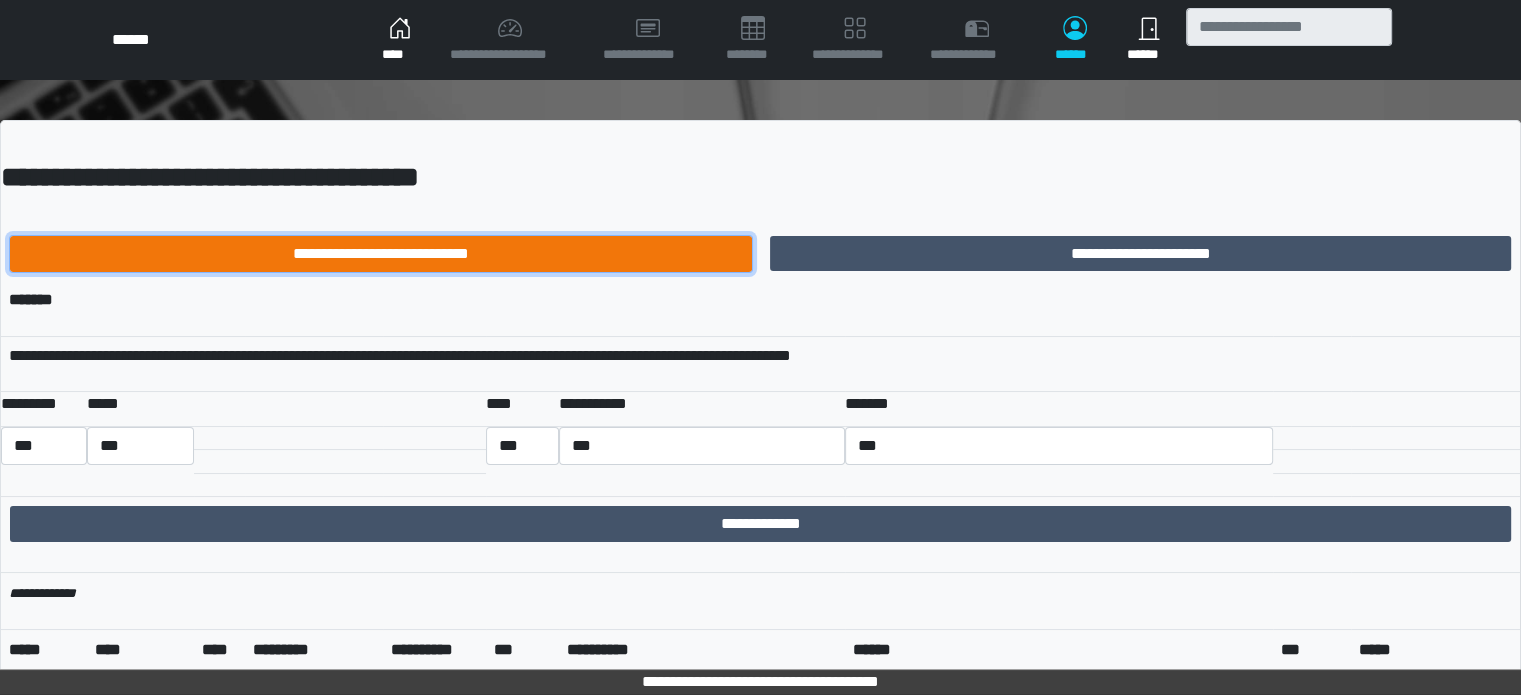 click on "**********" at bounding box center [381, 254] 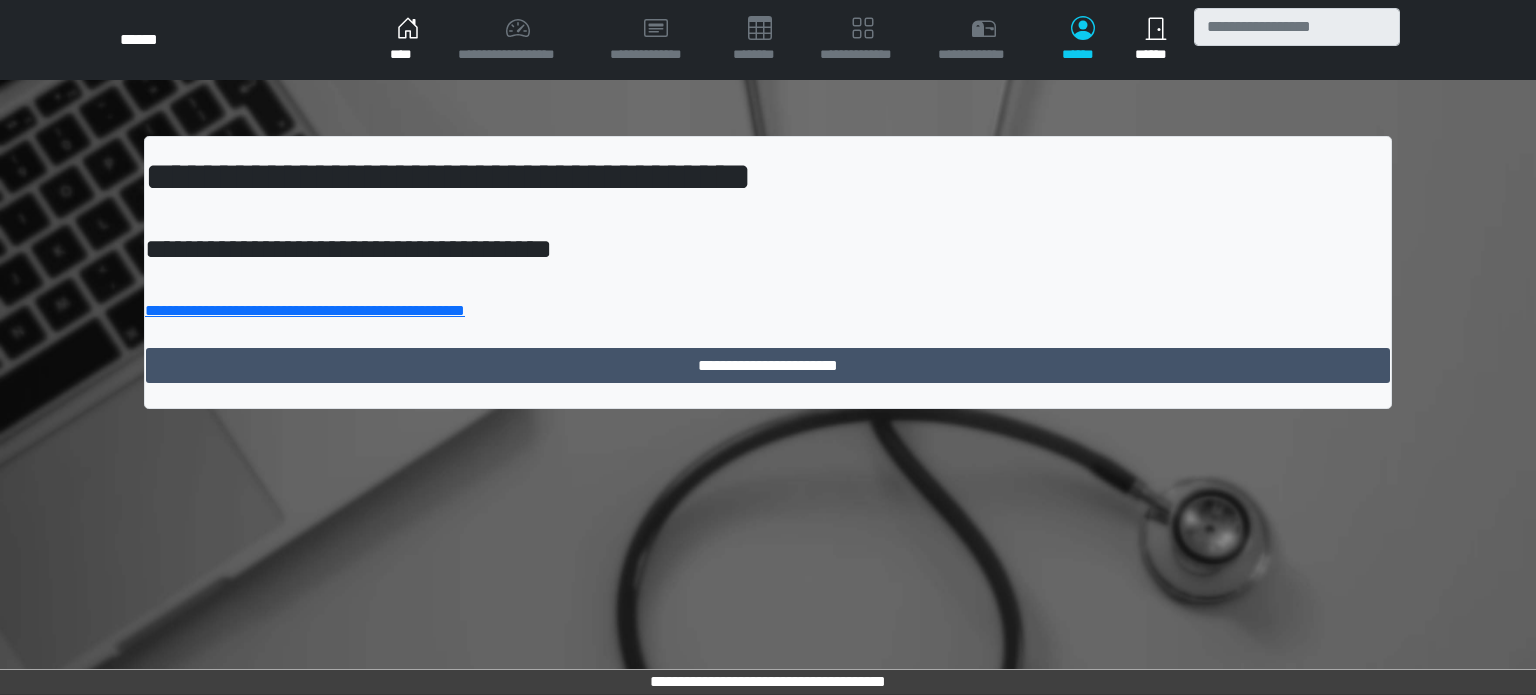 scroll, scrollTop: 0, scrollLeft: 0, axis: both 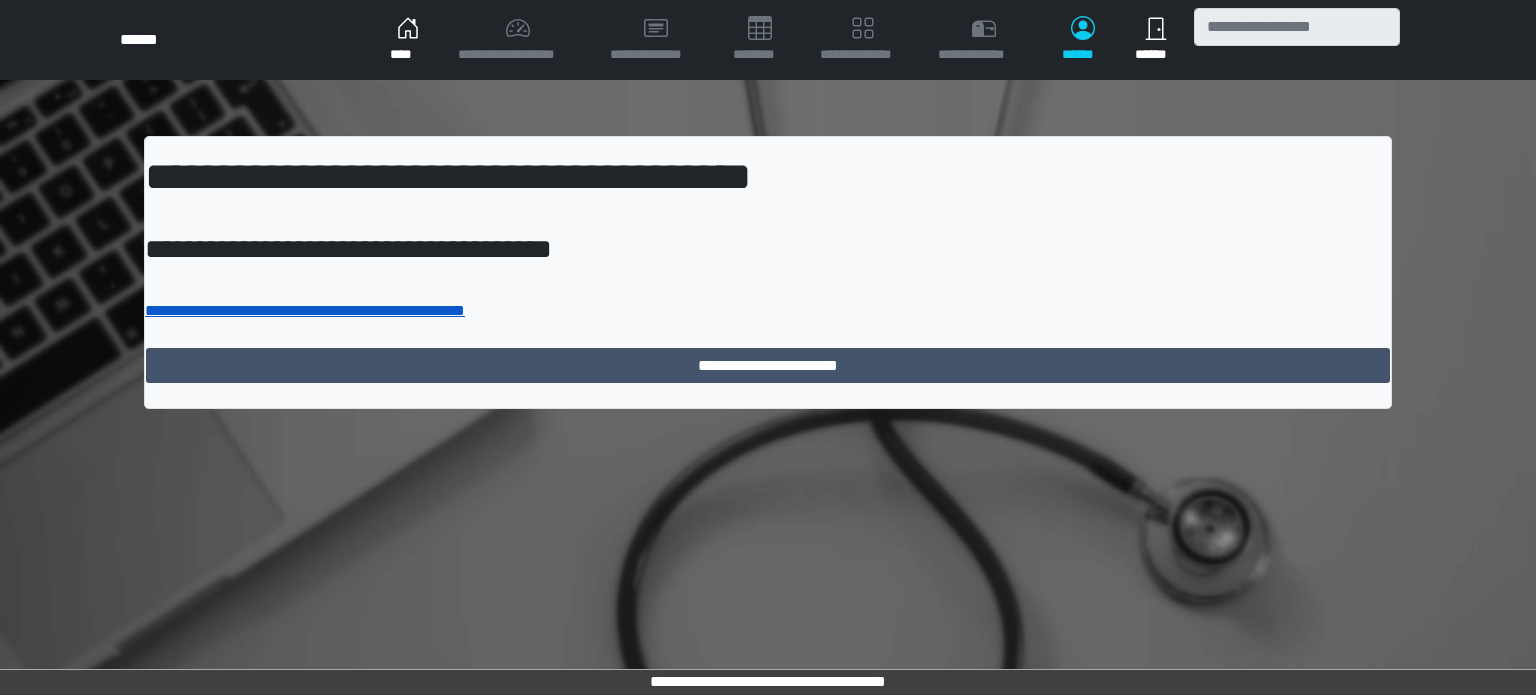 click on "**********" at bounding box center [305, 310] 